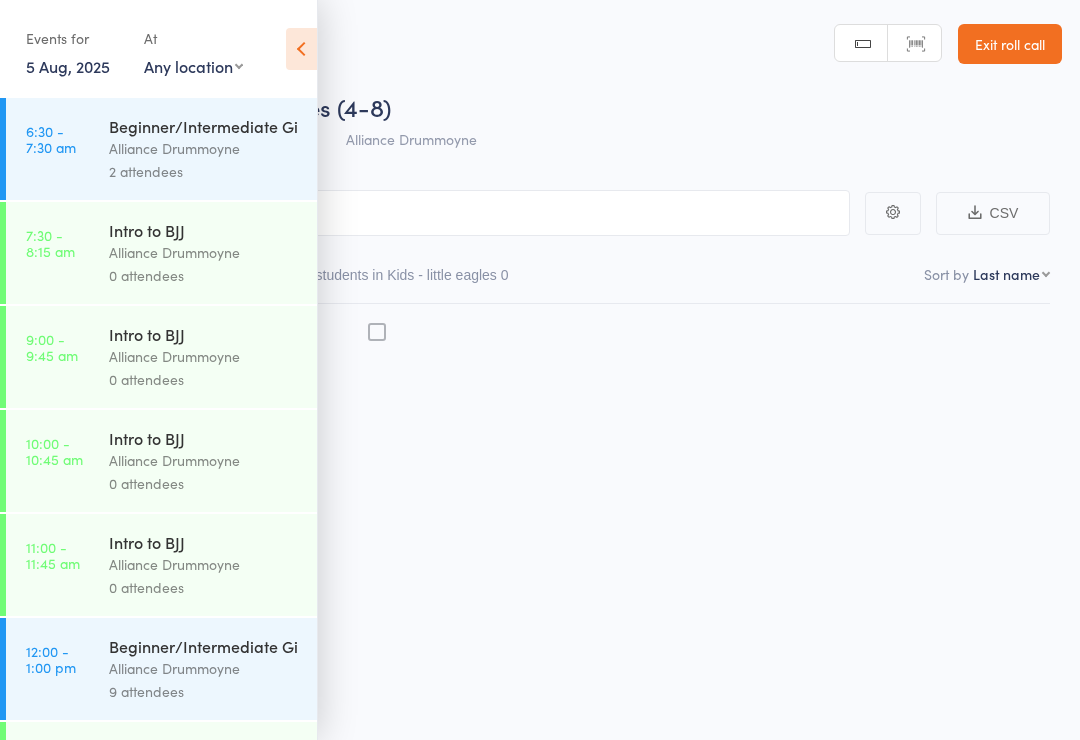 scroll, scrollTop: 0, scrollLeft: 0, axis: both 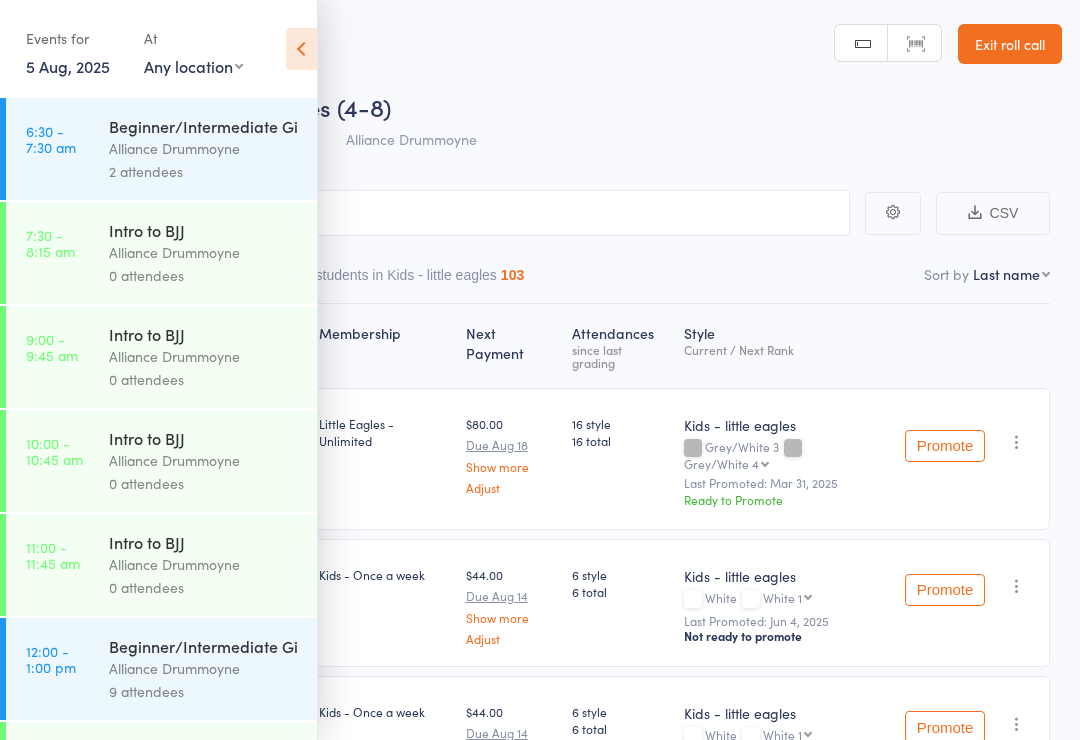 click at bounding box center (301, 49) 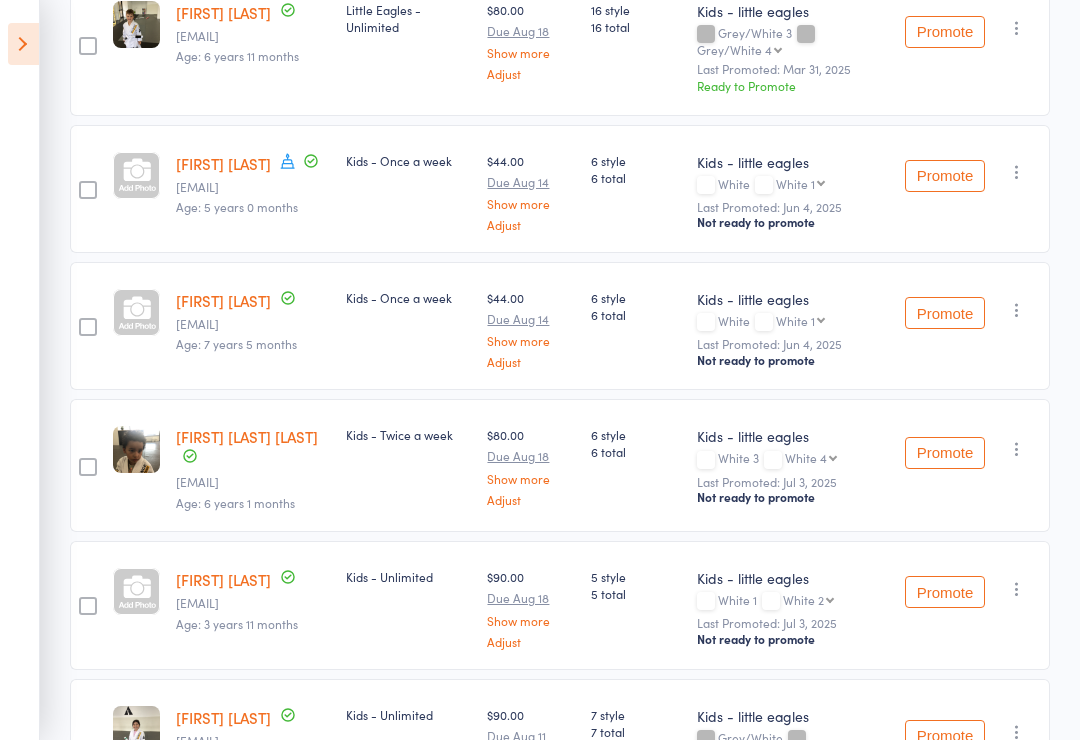 scroll, scrollTop: 0, scrollLeft: 0, axis: both 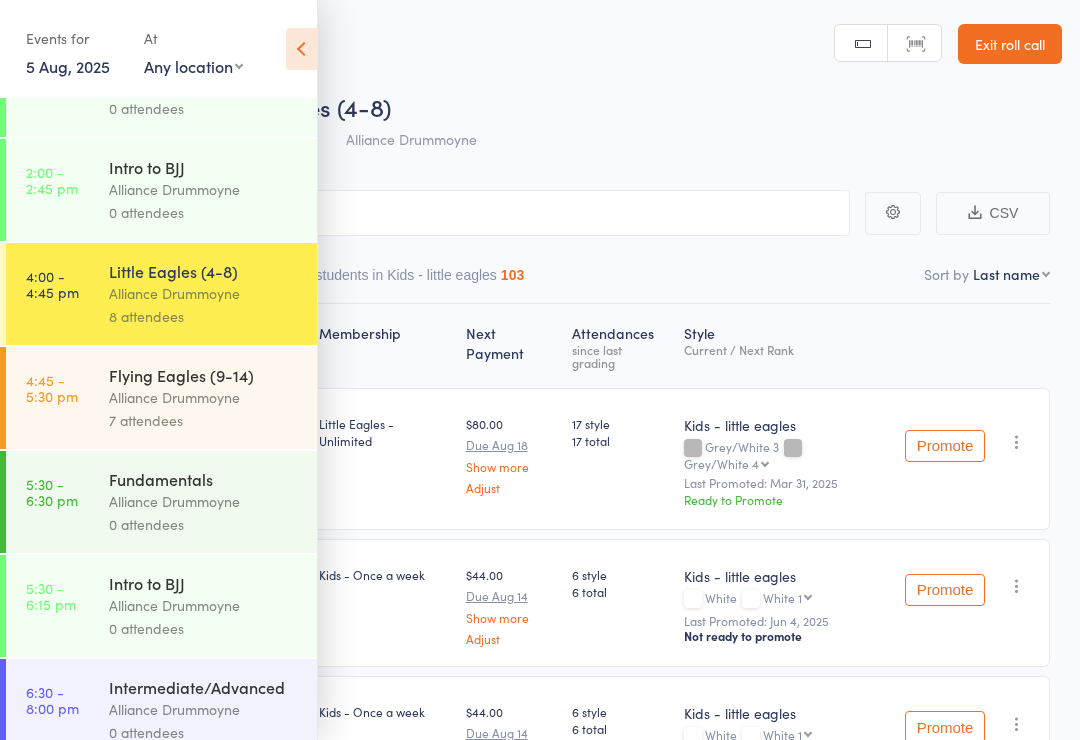 click on "Alliance Drummoyne" at bounding box center (204, 397) 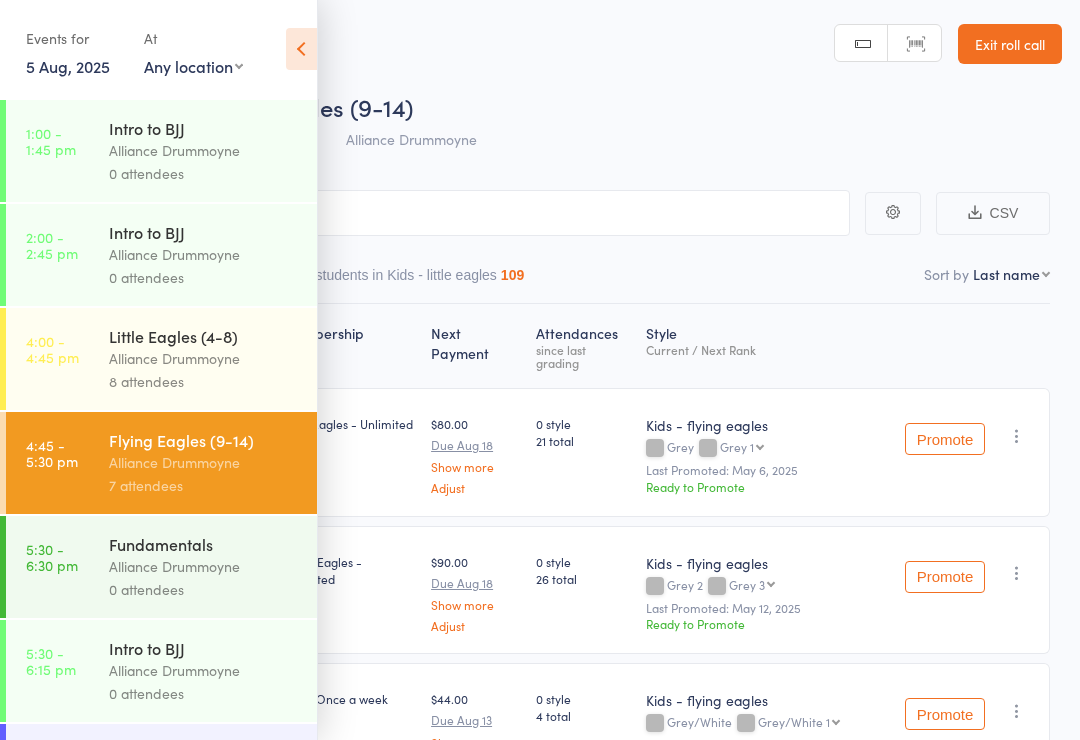 scroll, scrollTop: 620, scrollLeft: 0, axis: vertical 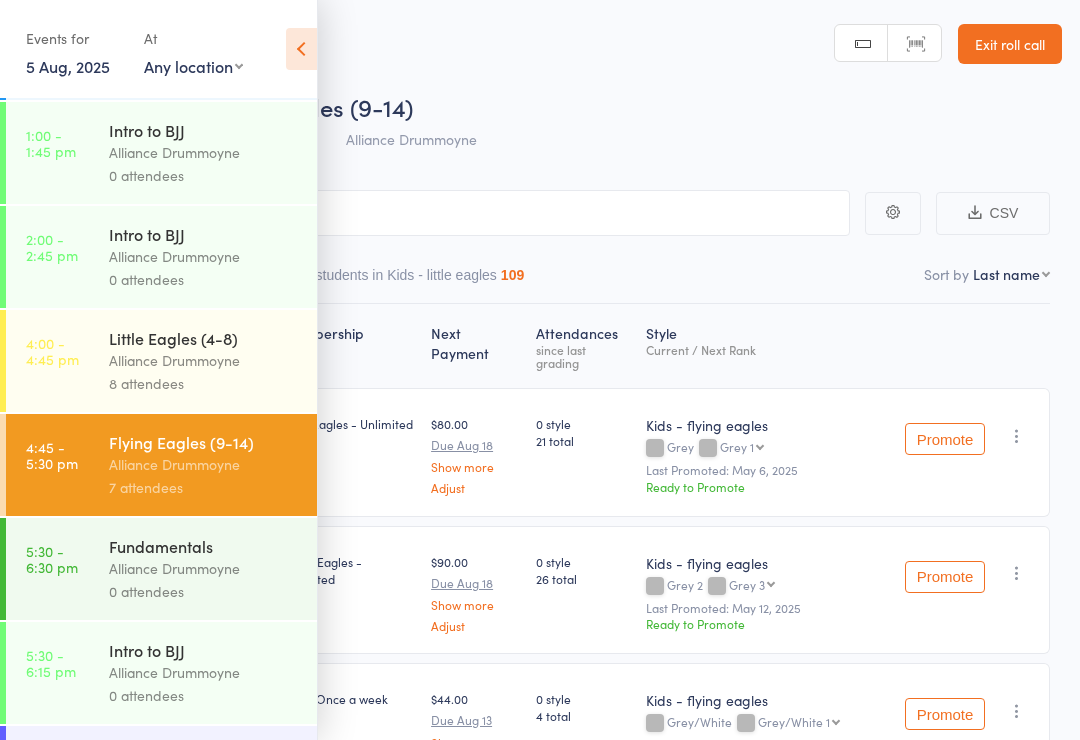 click at bounding box center (301, 49) 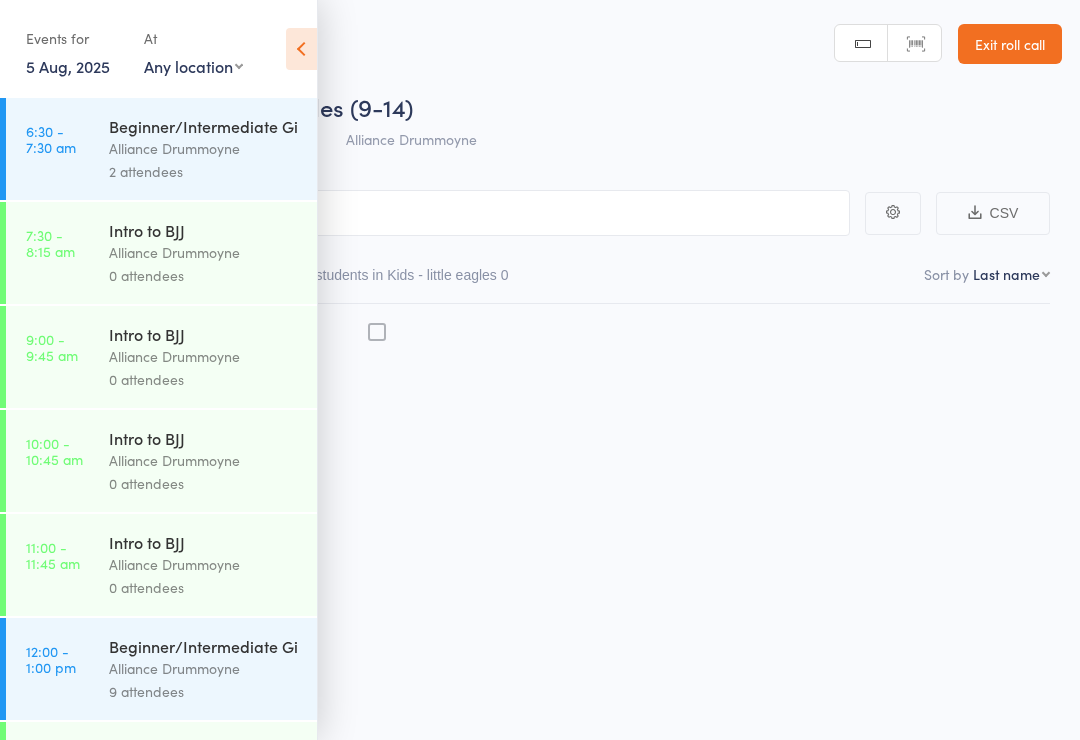 scroll, scrollTop: 0, scrollLeft: 0, axis: both 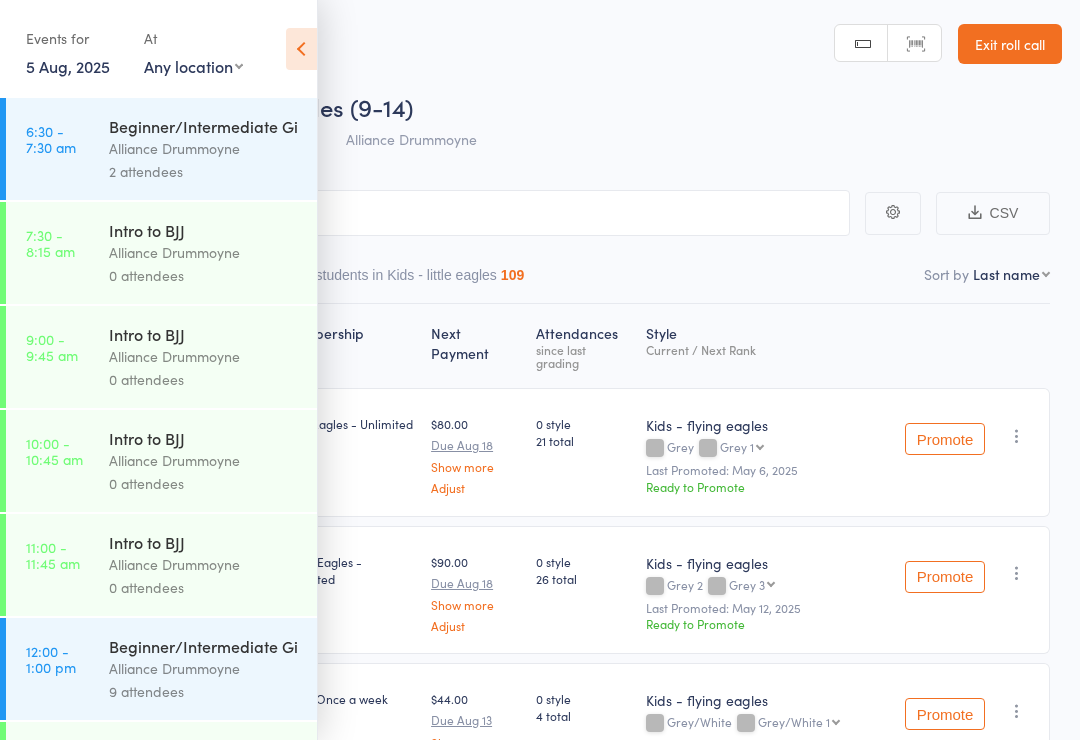 click at bounding box center (301, 49) 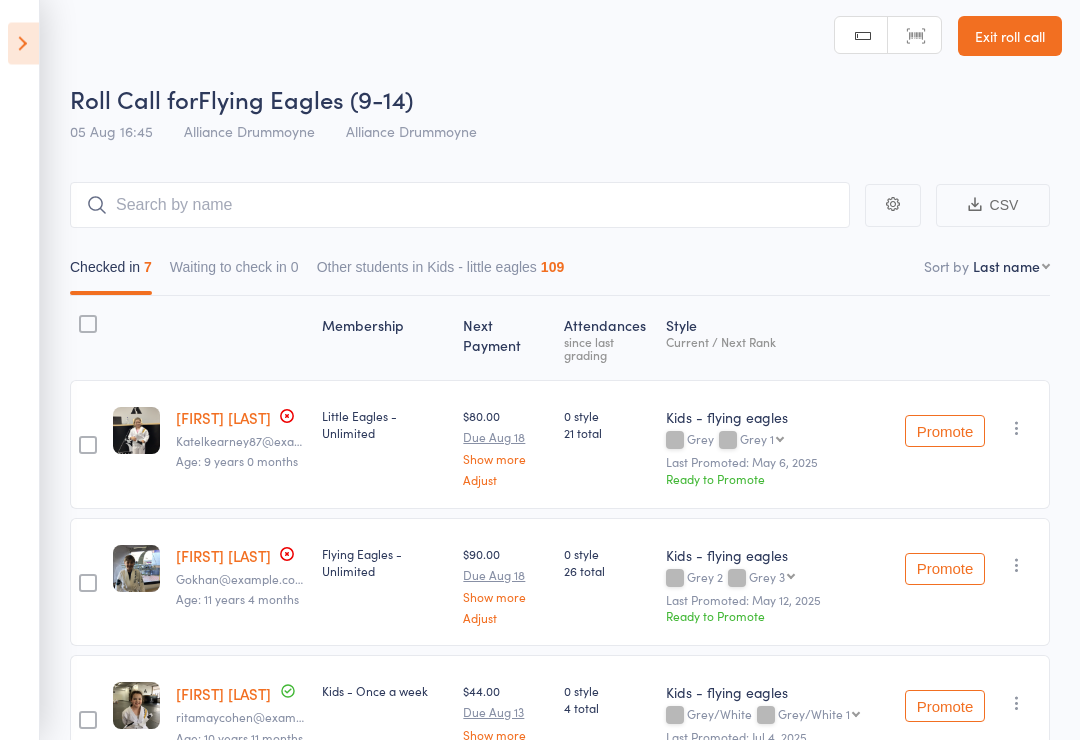 scroll, scrollTop: 0, scrollLeft: 0, axis: both 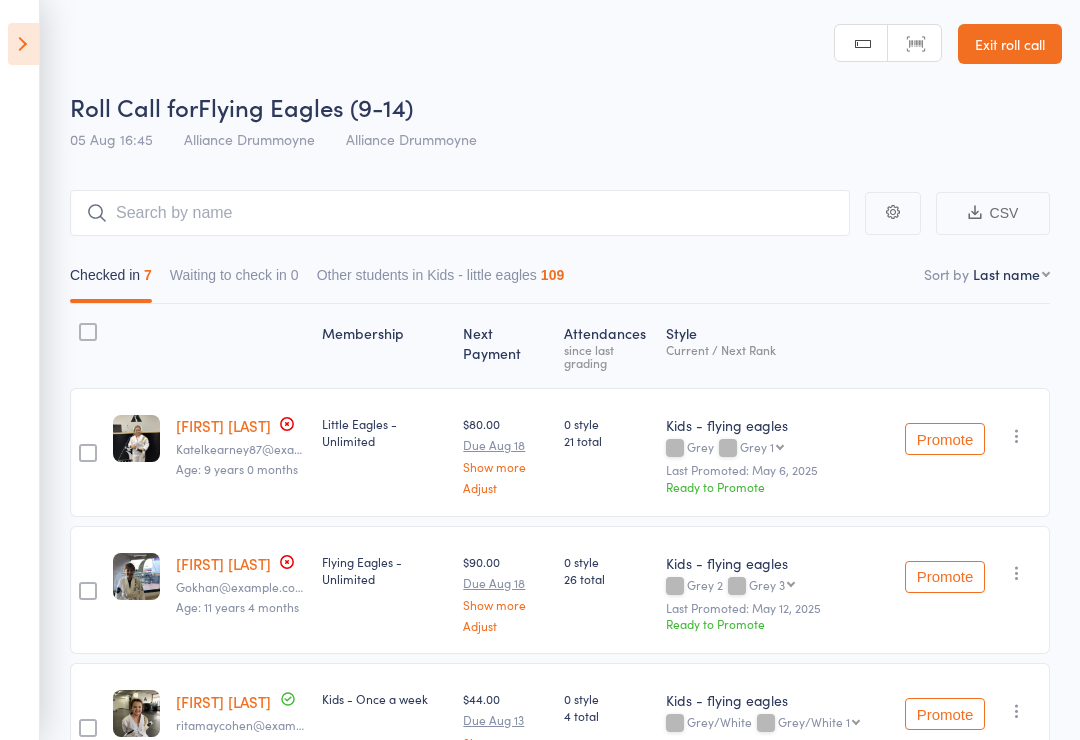 click at bounding box center (23, 44) 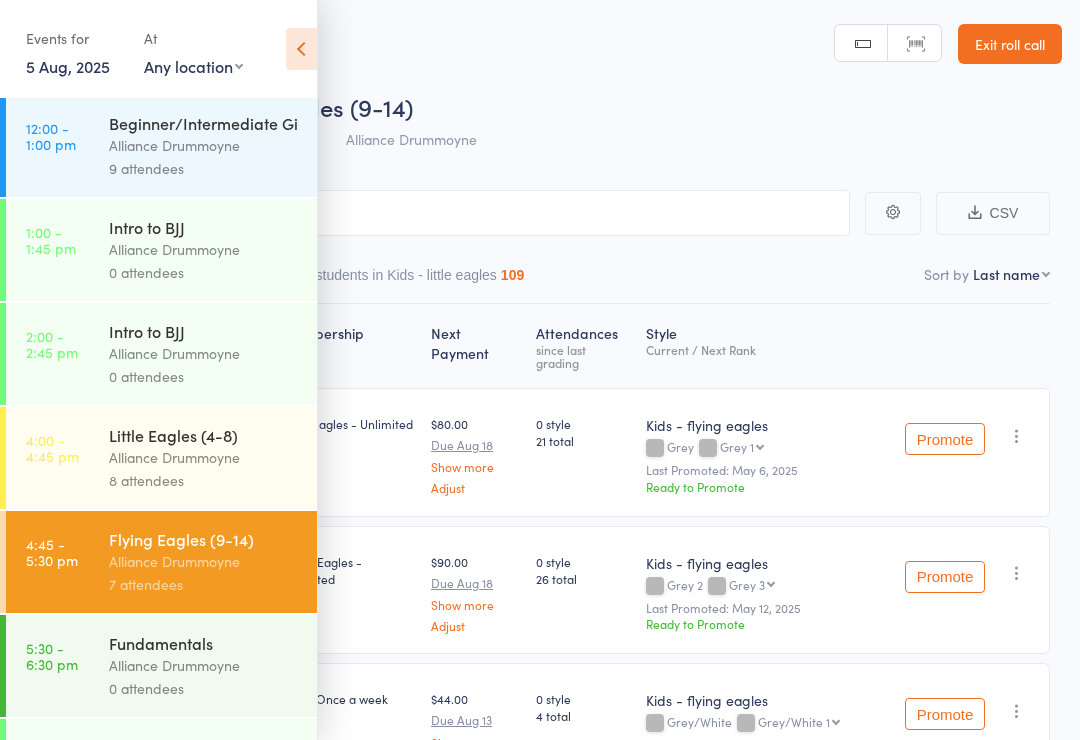 scroll, scrollTop: 521, scrollLeft: 0, axis: vertical 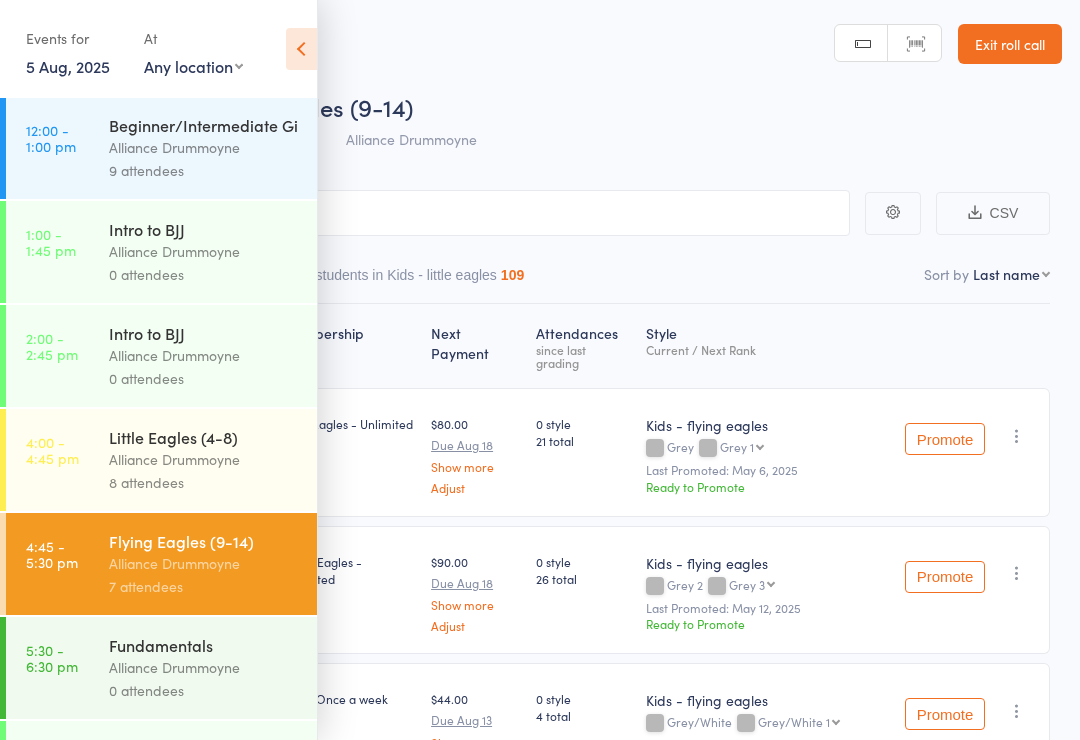 click on "4:00 - 4:45 pm Little Eagles (4-8) Alliance Drummoyne 8 attendees" at bounding box center (161, 460) 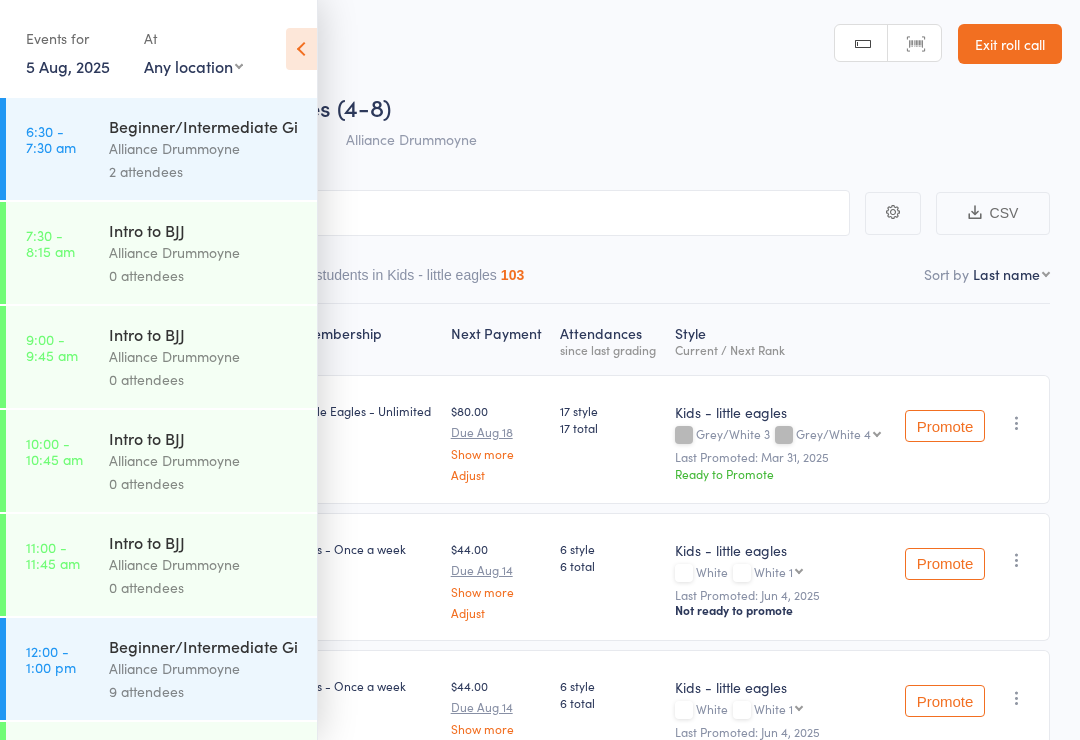 click at bounding box center [301, 49] 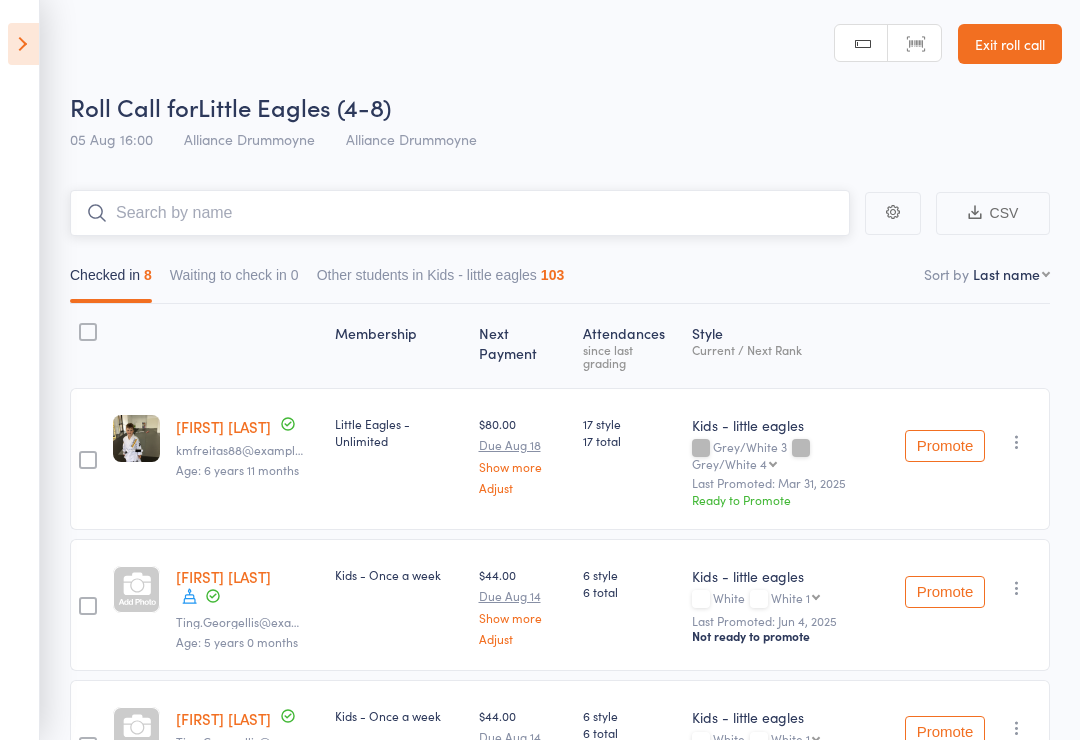 click at bounding box center (460, 213) 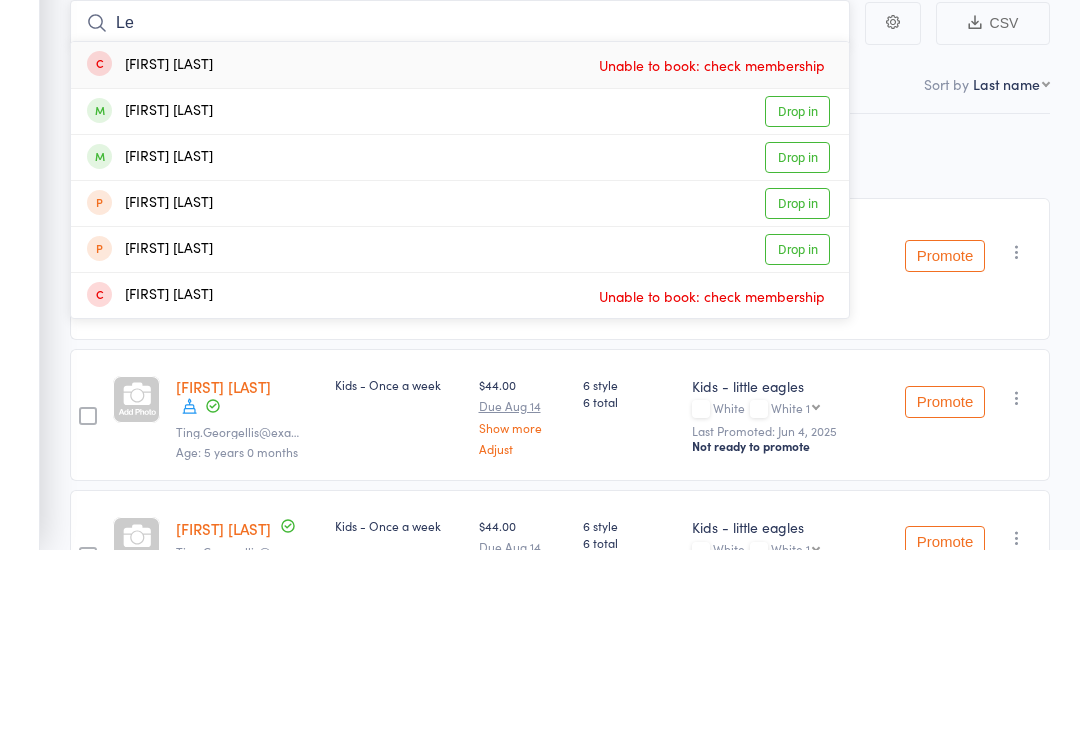 type on "L" 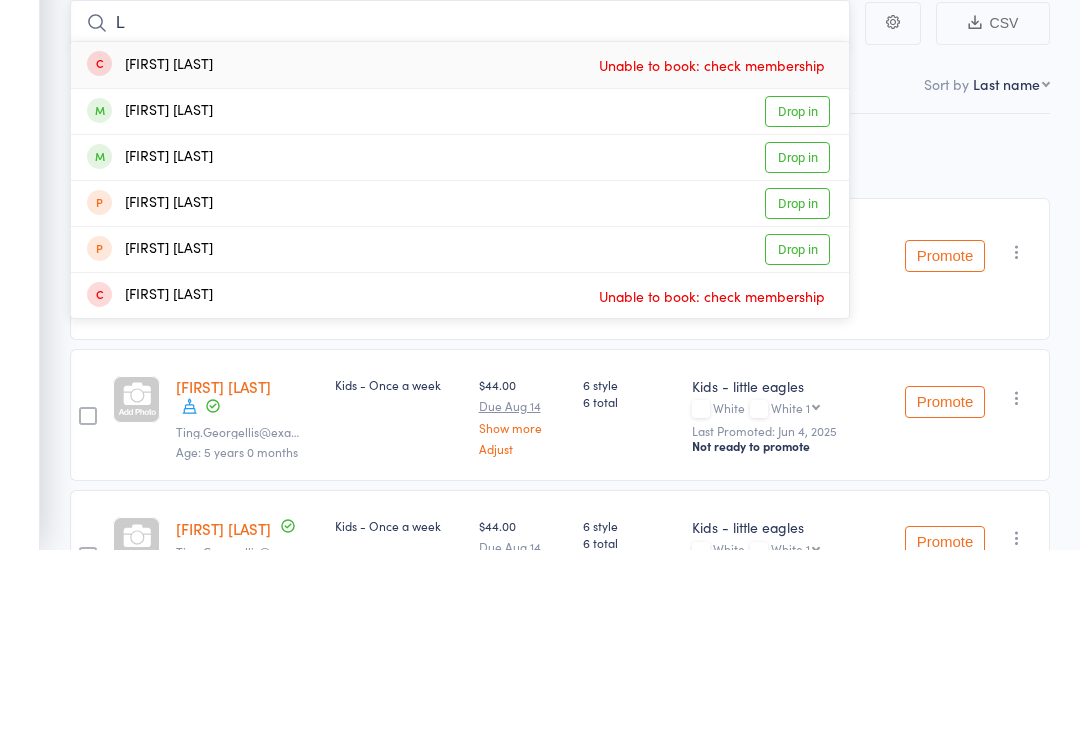 type 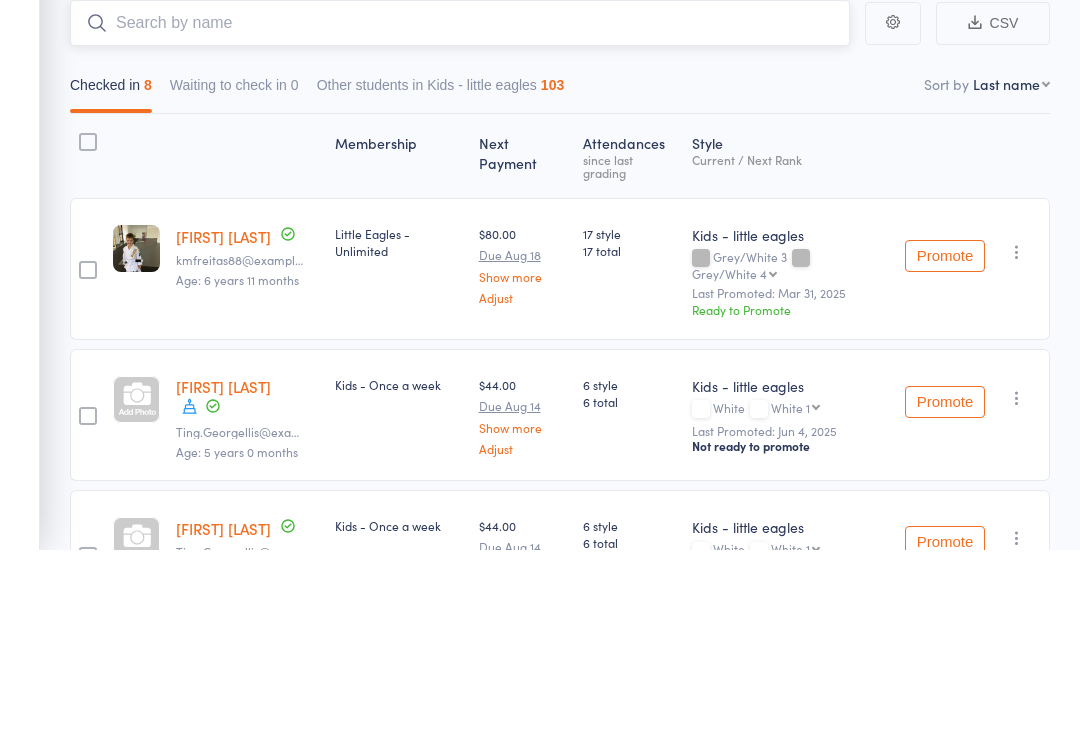 scroll, scrollTop: 190, scrollLeft: 0, axis: vertical 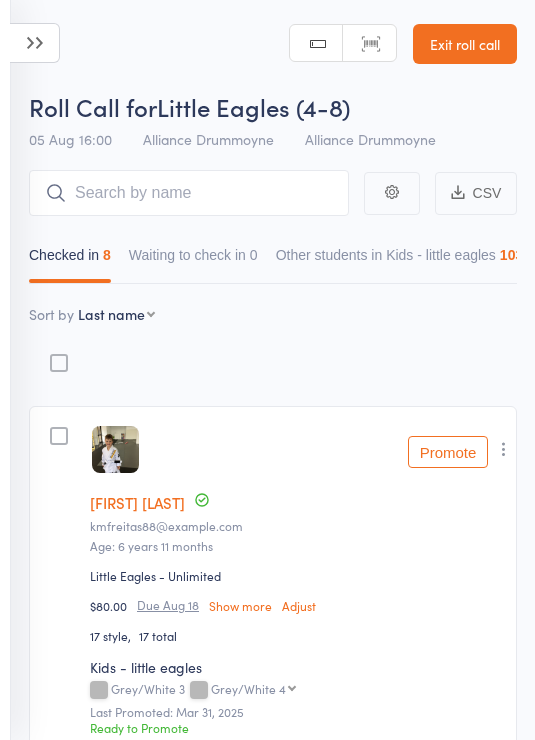 click on "Exit roll call" at bounding box center (465, 44) 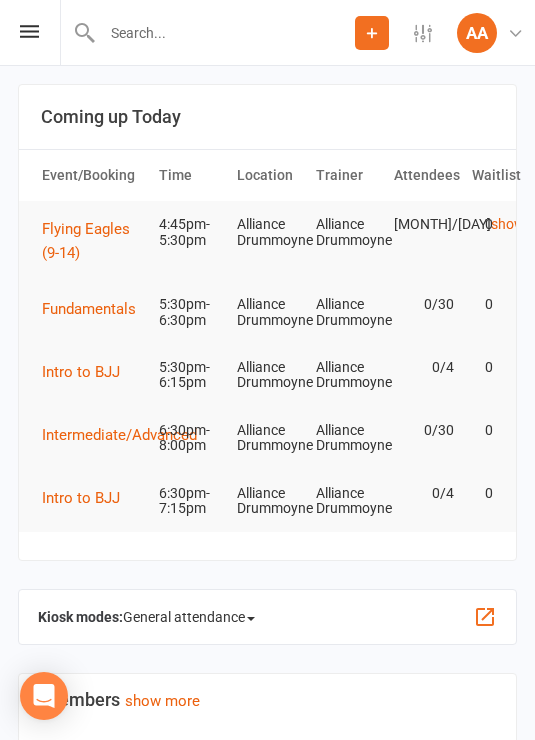 scroll, scrollTop: 0, scrollLeft: 0, axis: both 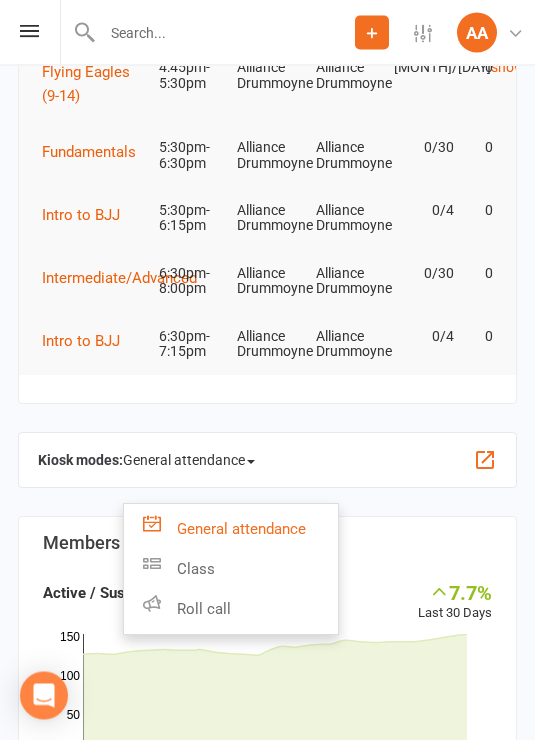 click on "Roll call" 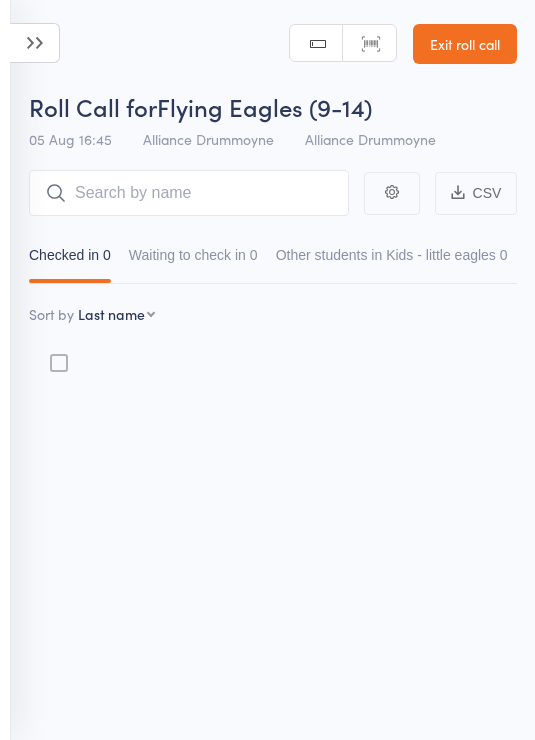 scroll, scrollTop: 0, scrollLeft: 0, axis: both 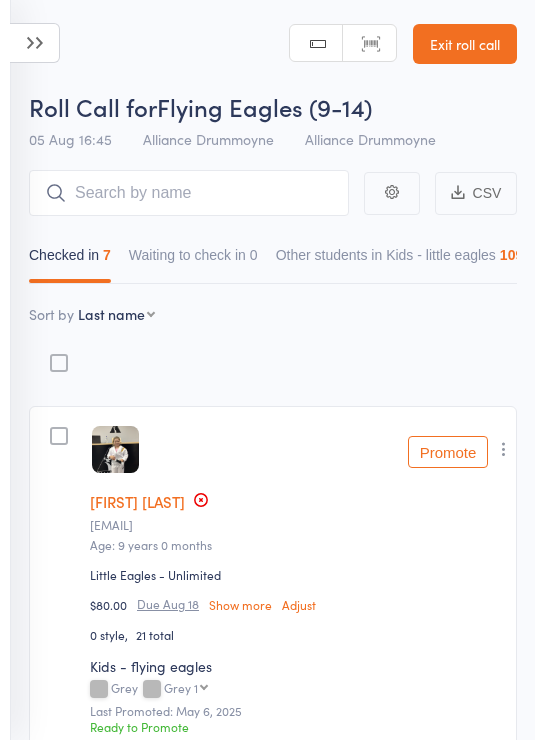 click on "Exit roll call" at bounding box center [465, 44] 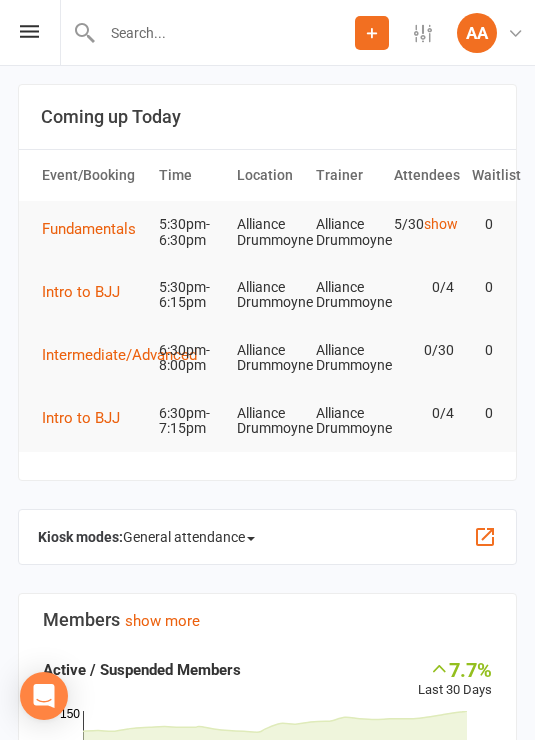 scroll, scrollTop: 0, scrollLeft: 0, axis: both 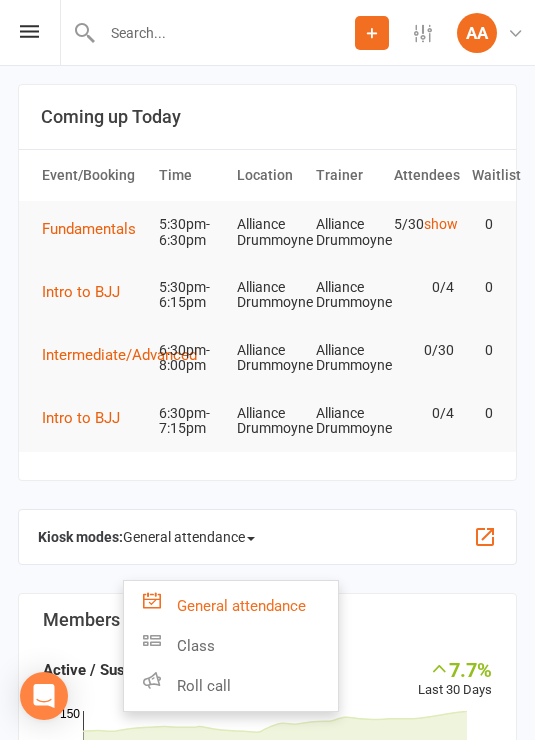 click on "Roll call" 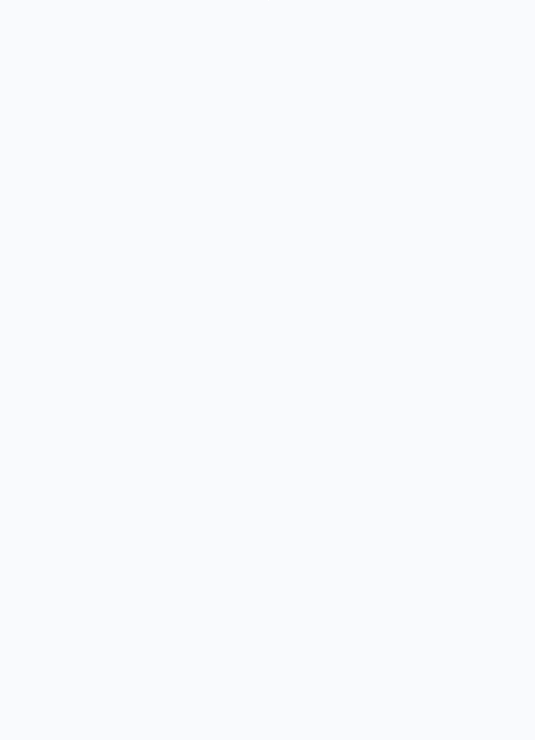 scroll, scrollTop: 0, scrollLeft: 0, axis: both 